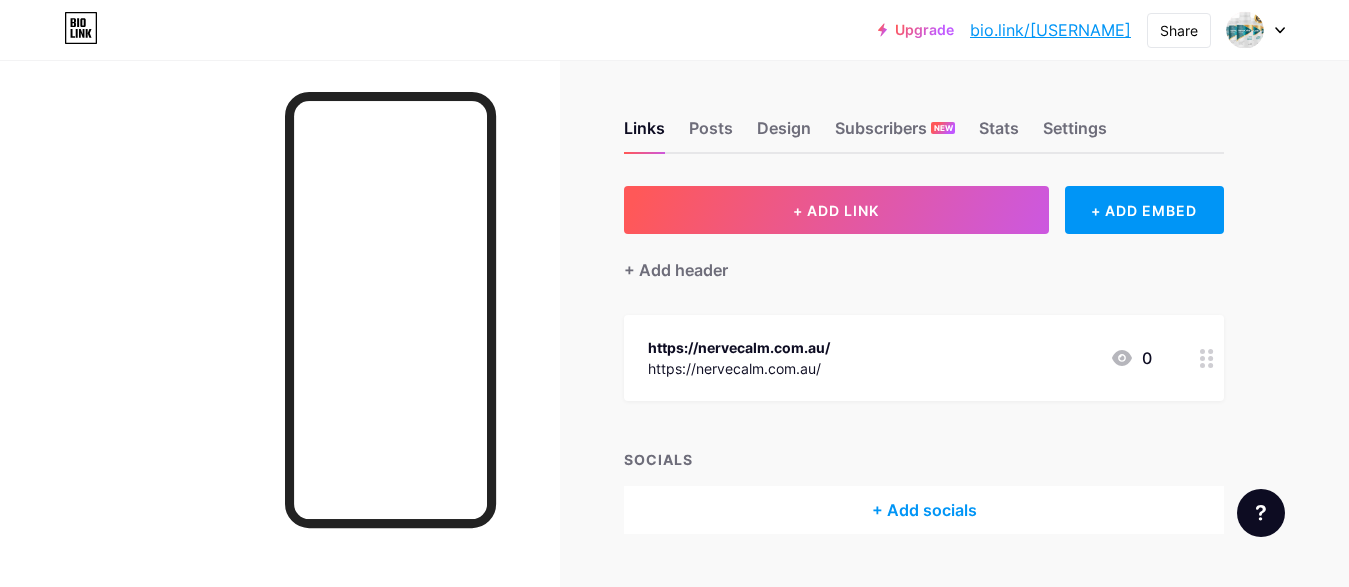 scroll, scrollTop: 0, scrollLeft: 0, axis: both 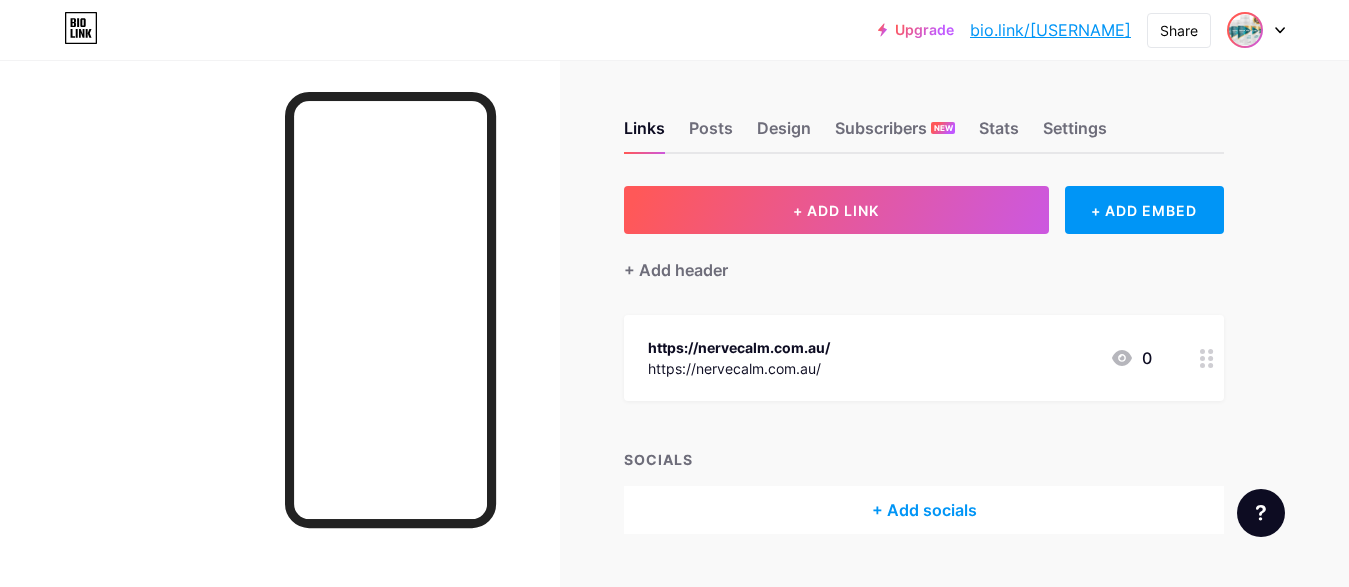 click at bounding box center [1245, 30] 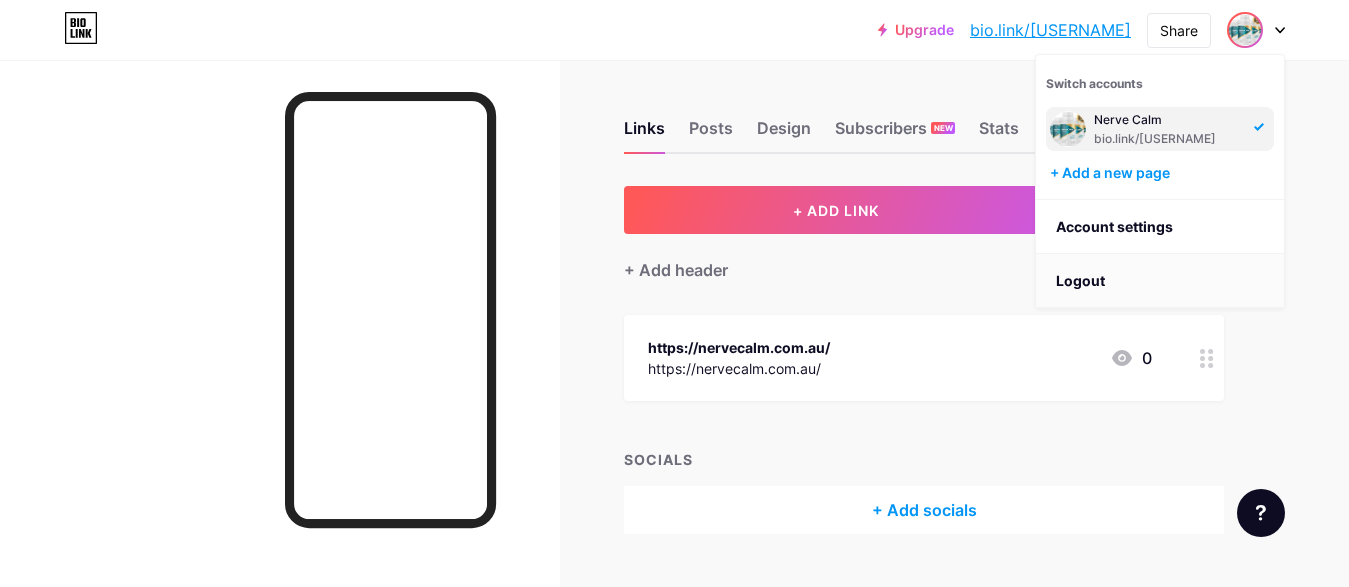click on "Logout" at bounding box center [1160, 281] 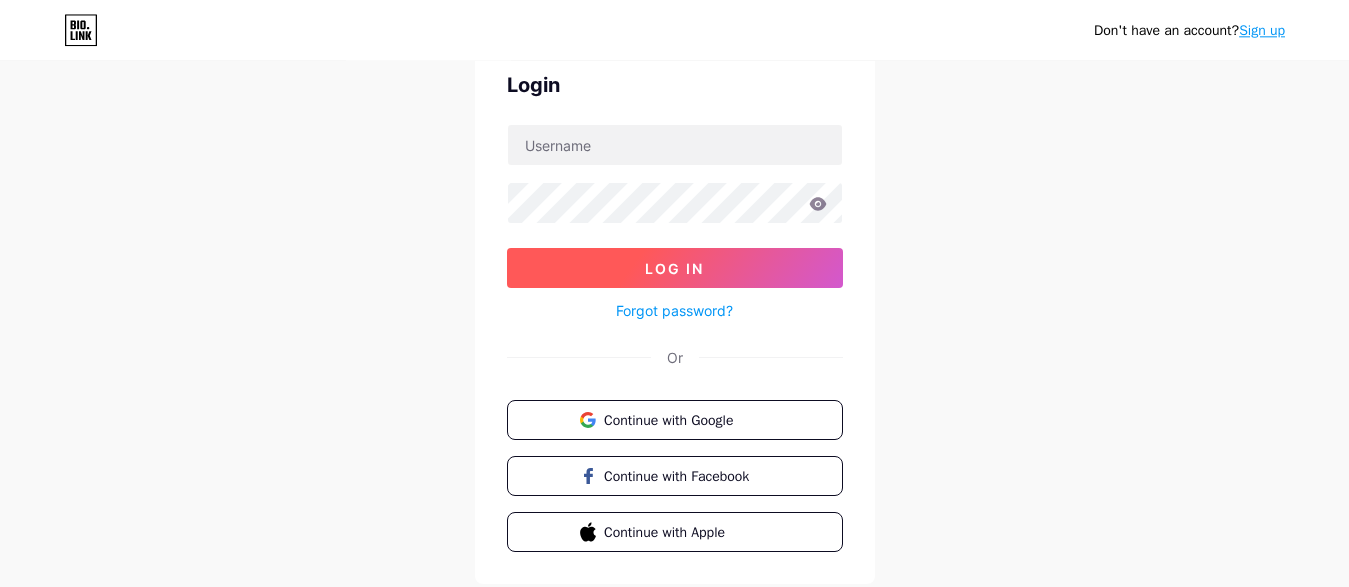 scroll, scrollTop: 48, scrollLeft: 0, axis: vertical 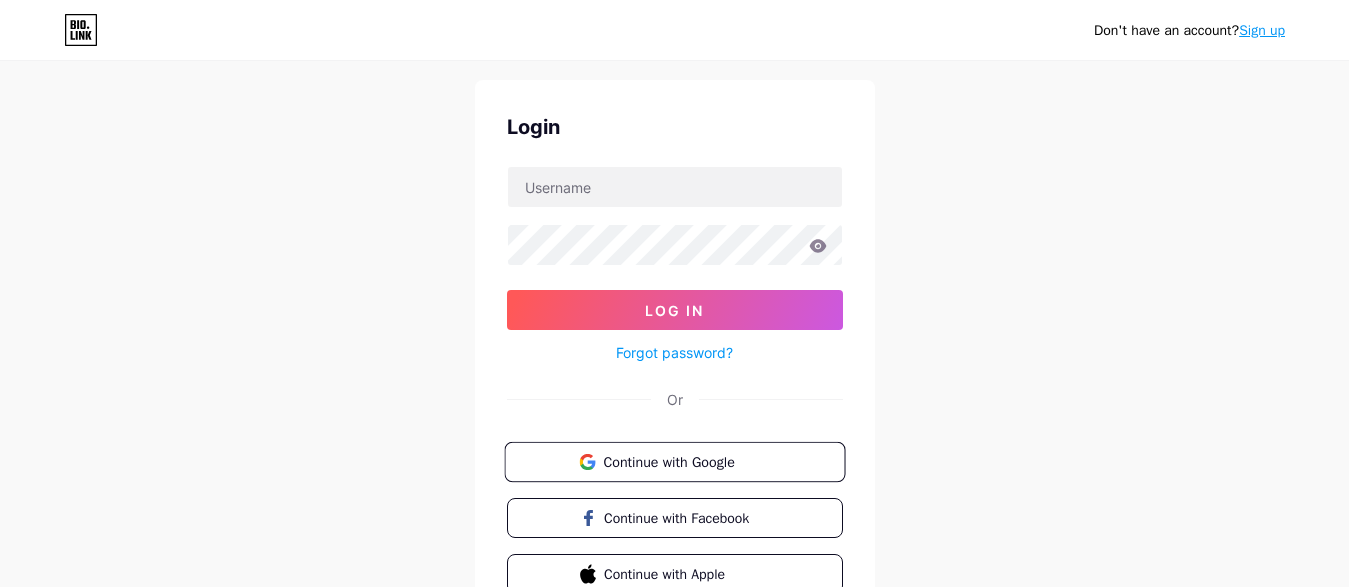 click on "Continue with Google" at bounding box center (686, 461) 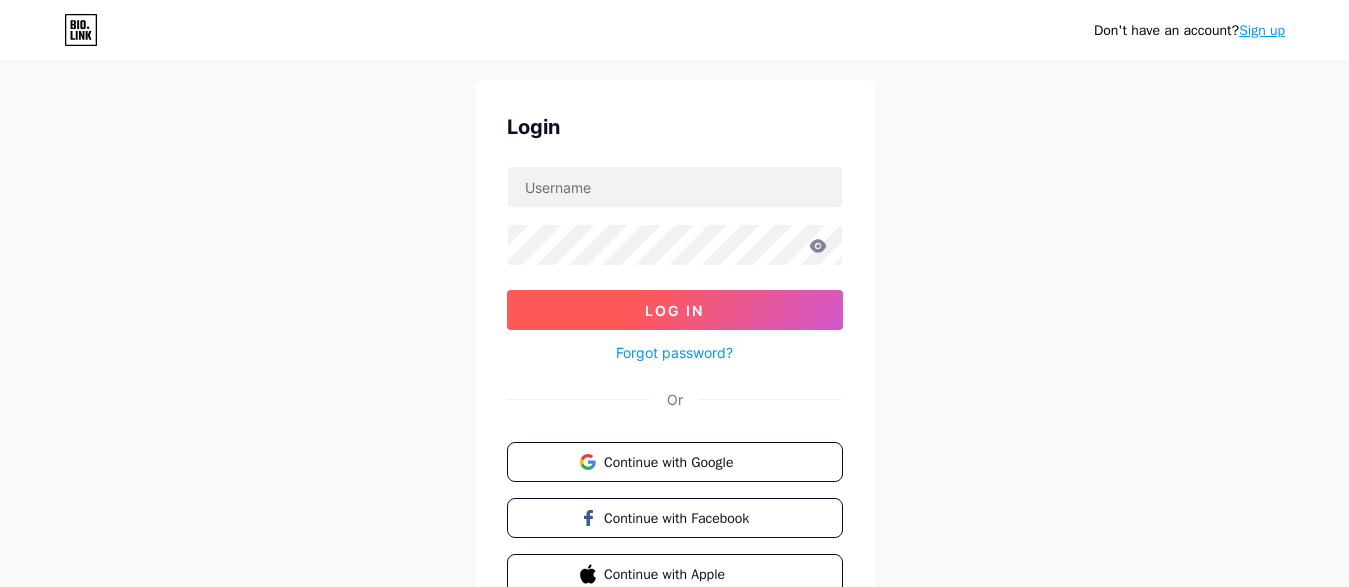 scroll, scrollTop: 0, scrollLeft: 0, axis: both 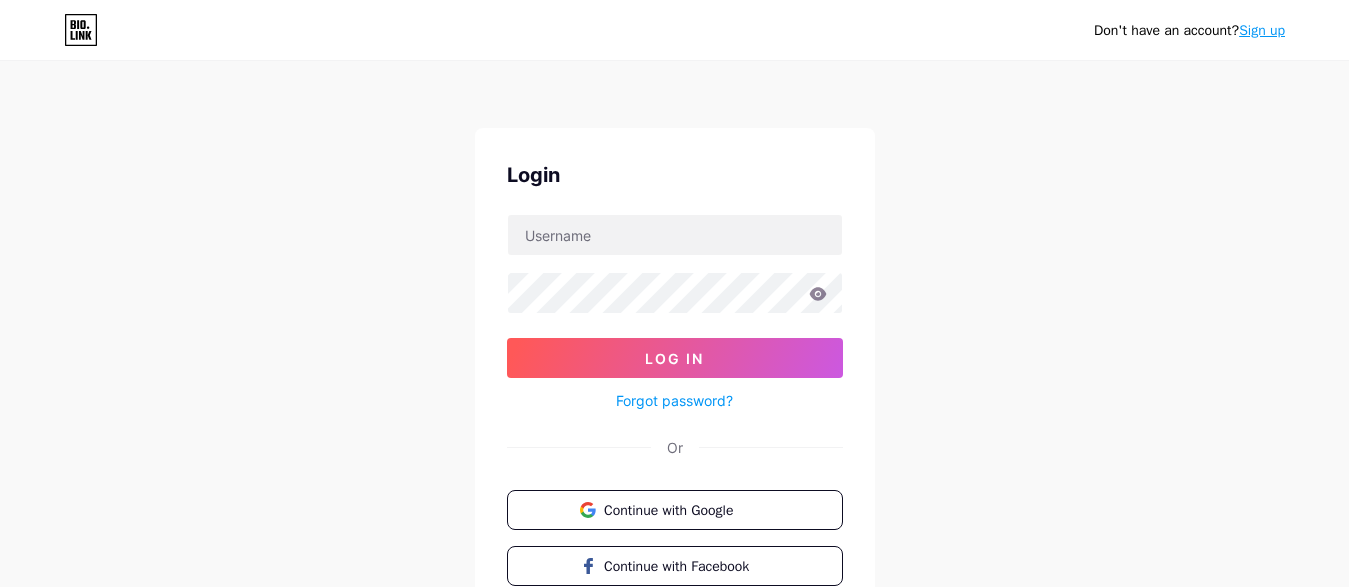 click on "Sign up" at bounding box center [1262, 30] 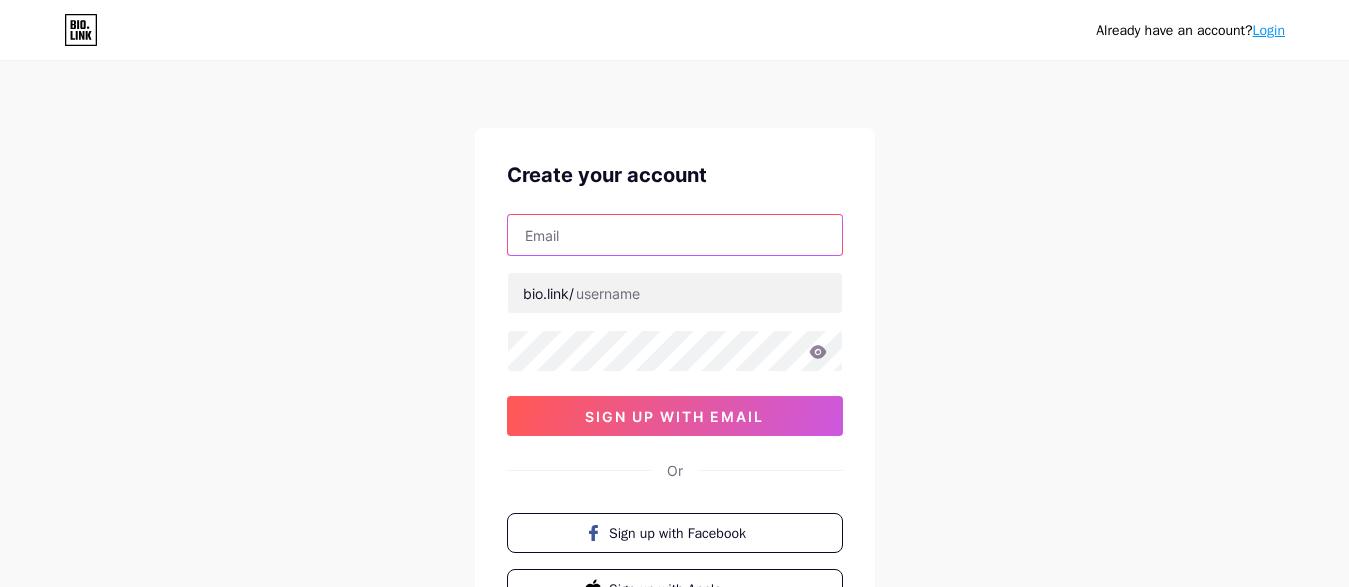click at bounding box center (675, 235) 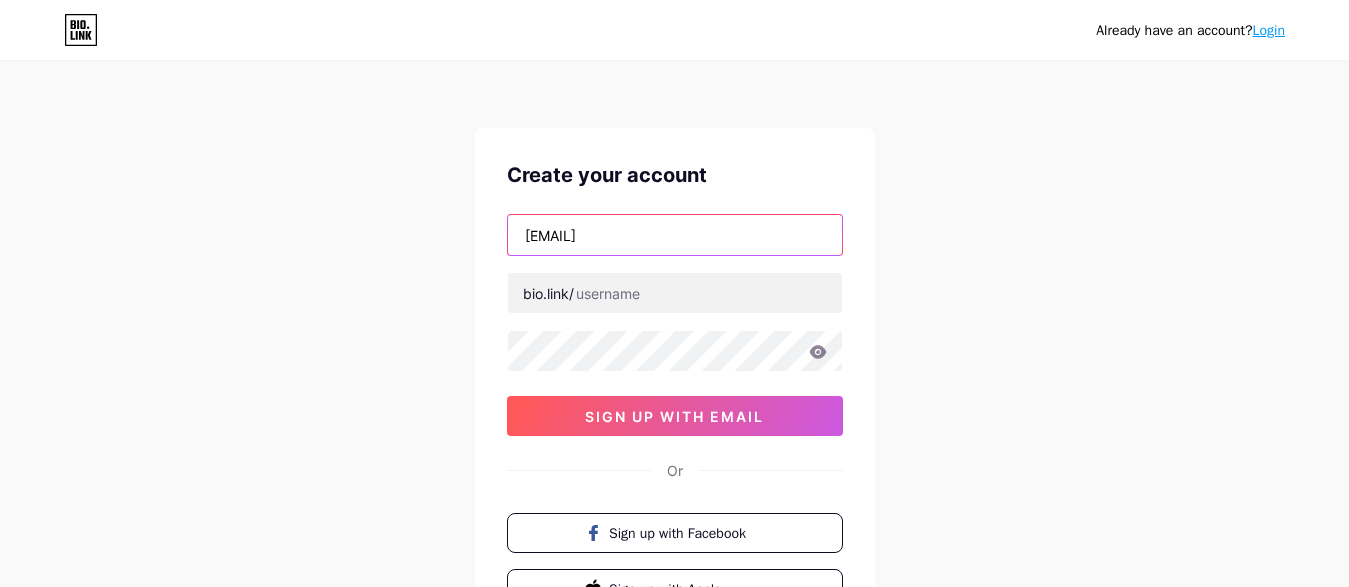 click on "[EMAIL]" at bounding box center [675, 235] 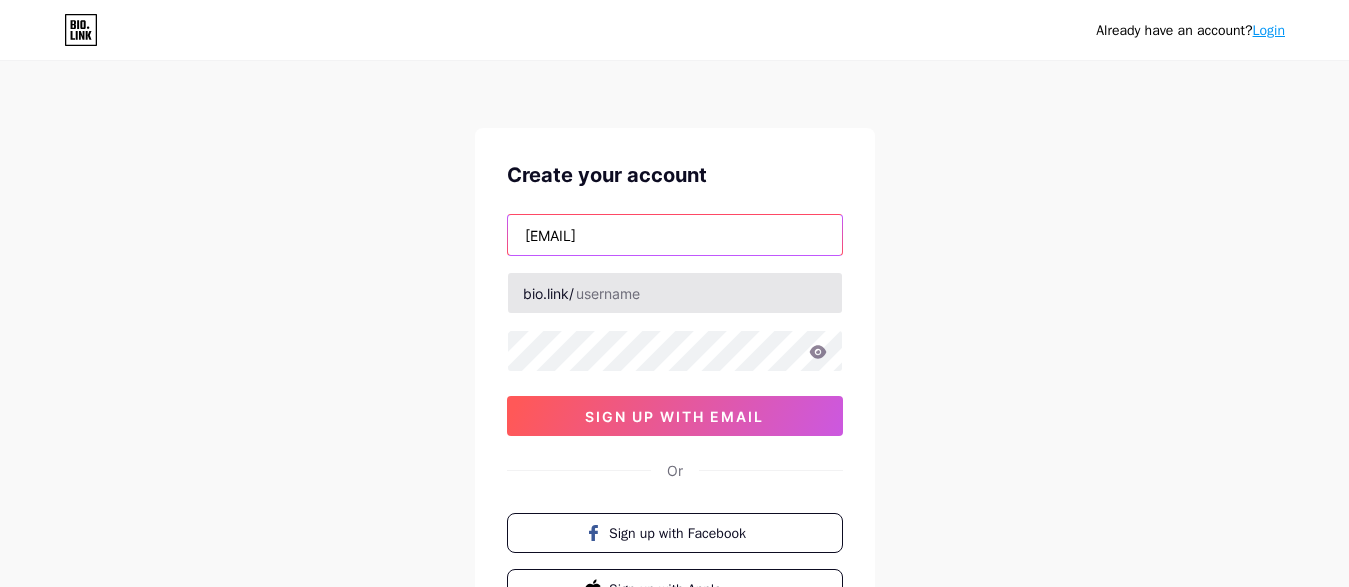 type on "[EMAIL]" 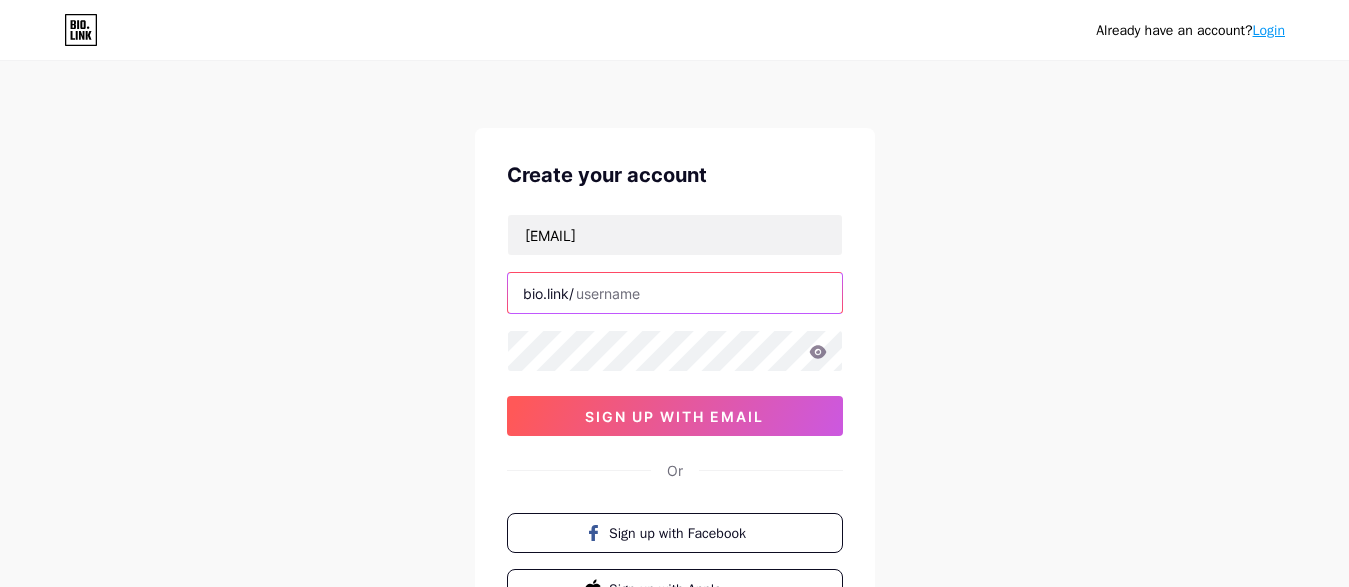 click at bounding box center [675, 293] 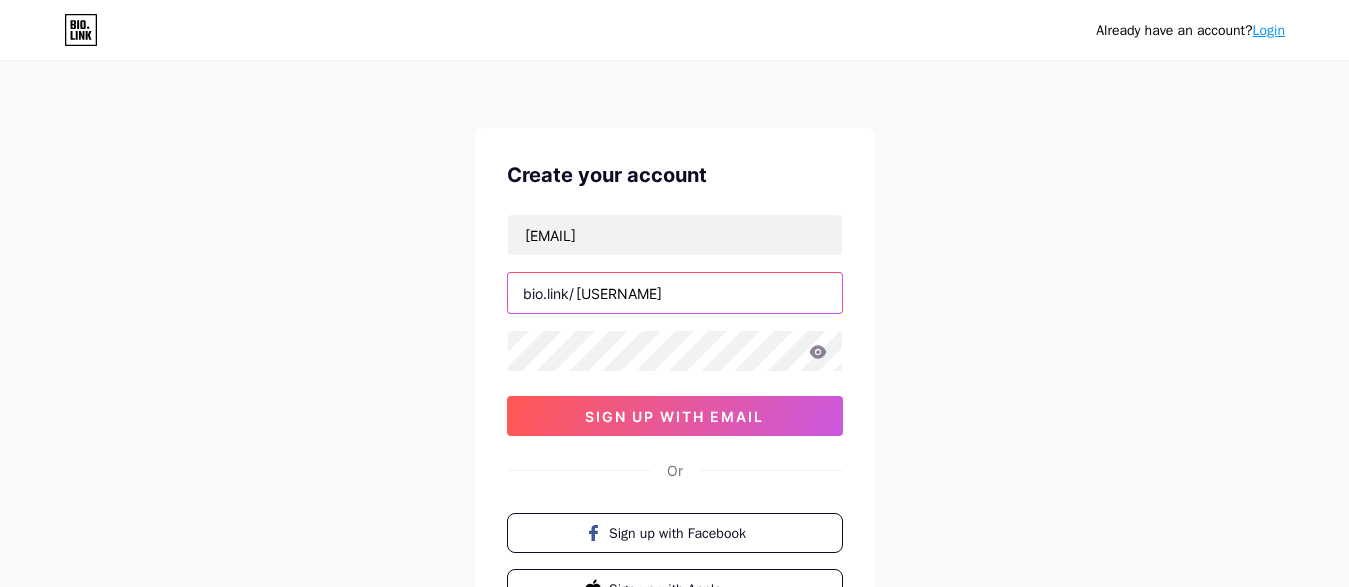 type on "[USERNAME]" 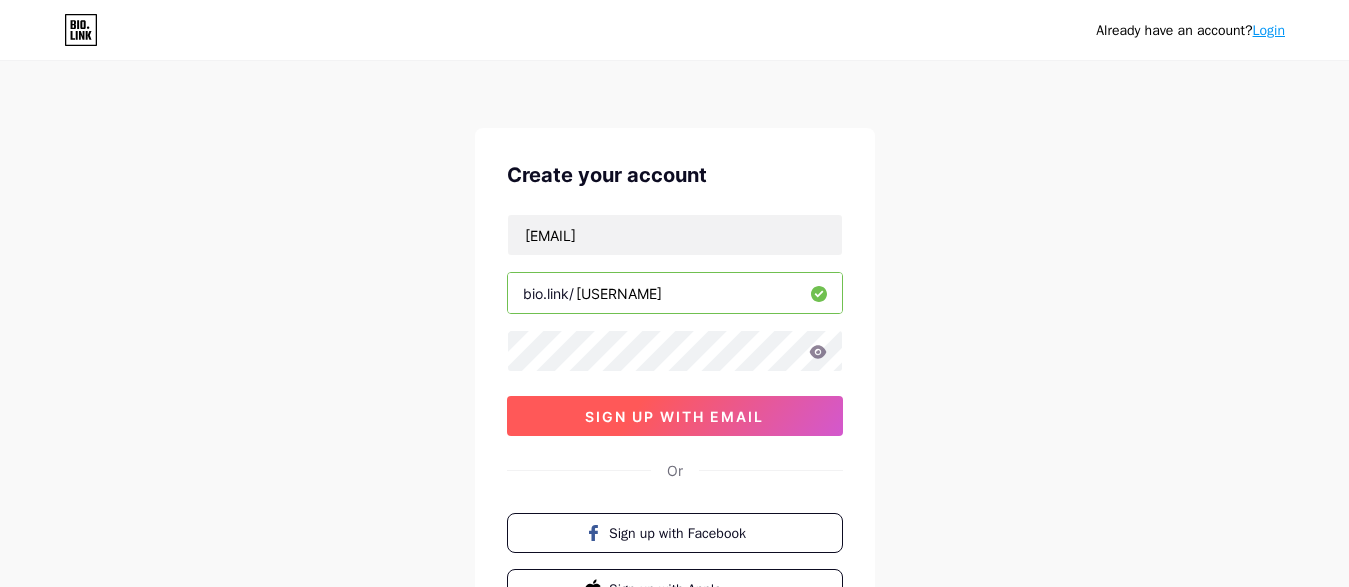 click on "sign up with email" at bounding box center [674, 416] 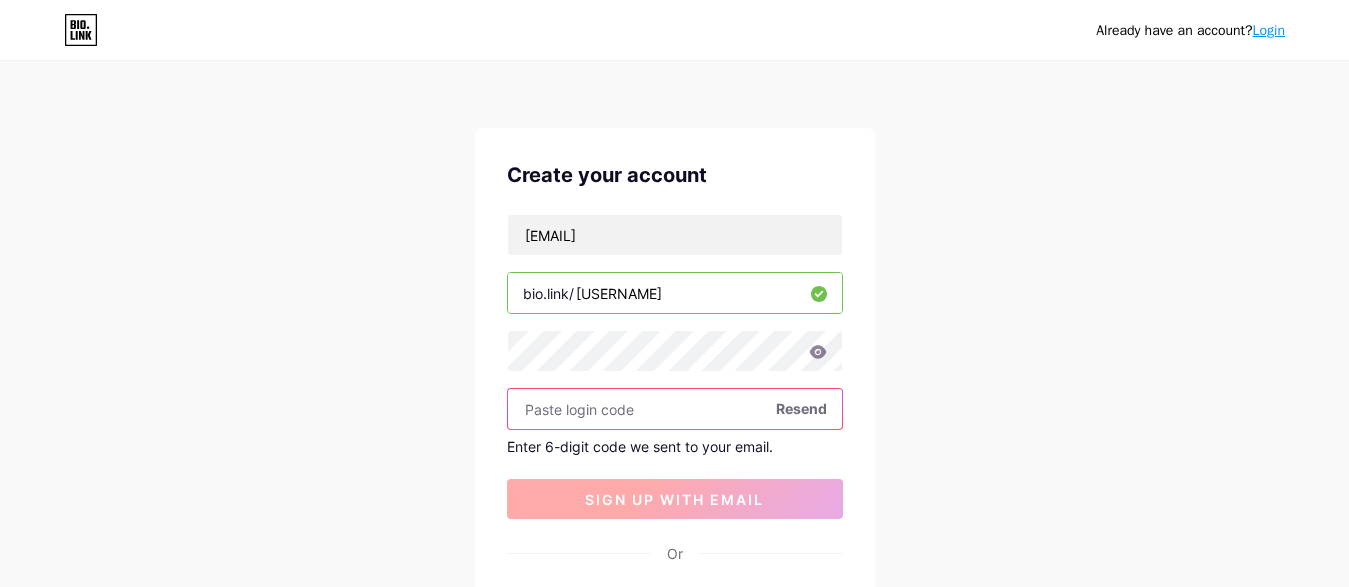 paste on "384529" 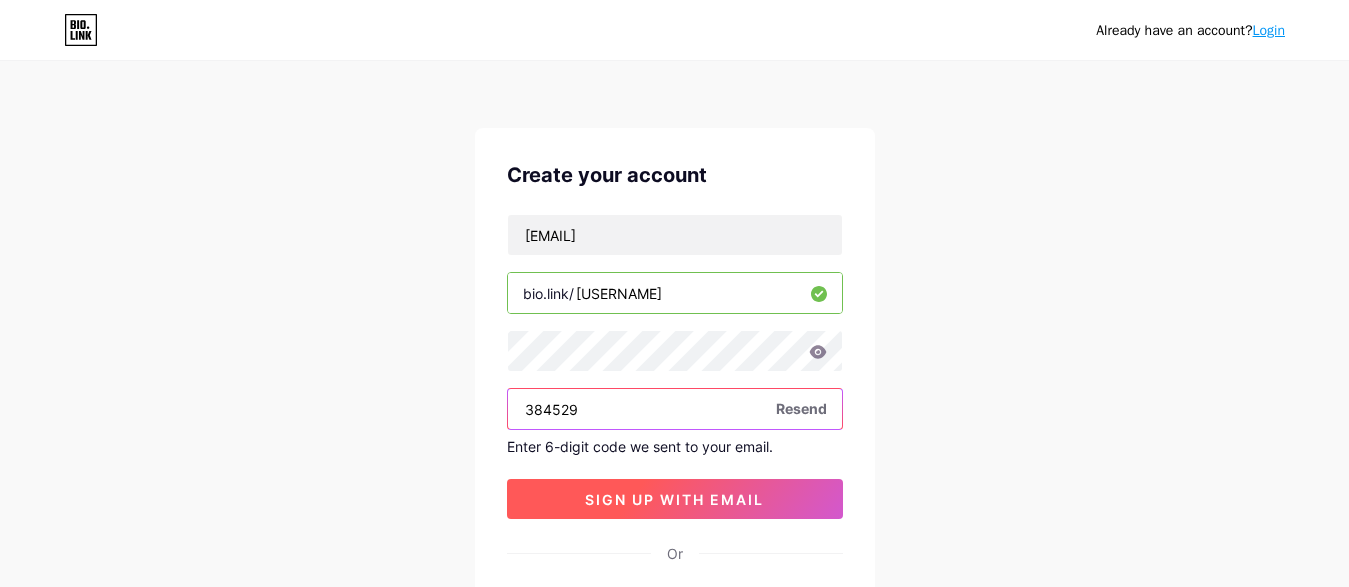 type on "384529" 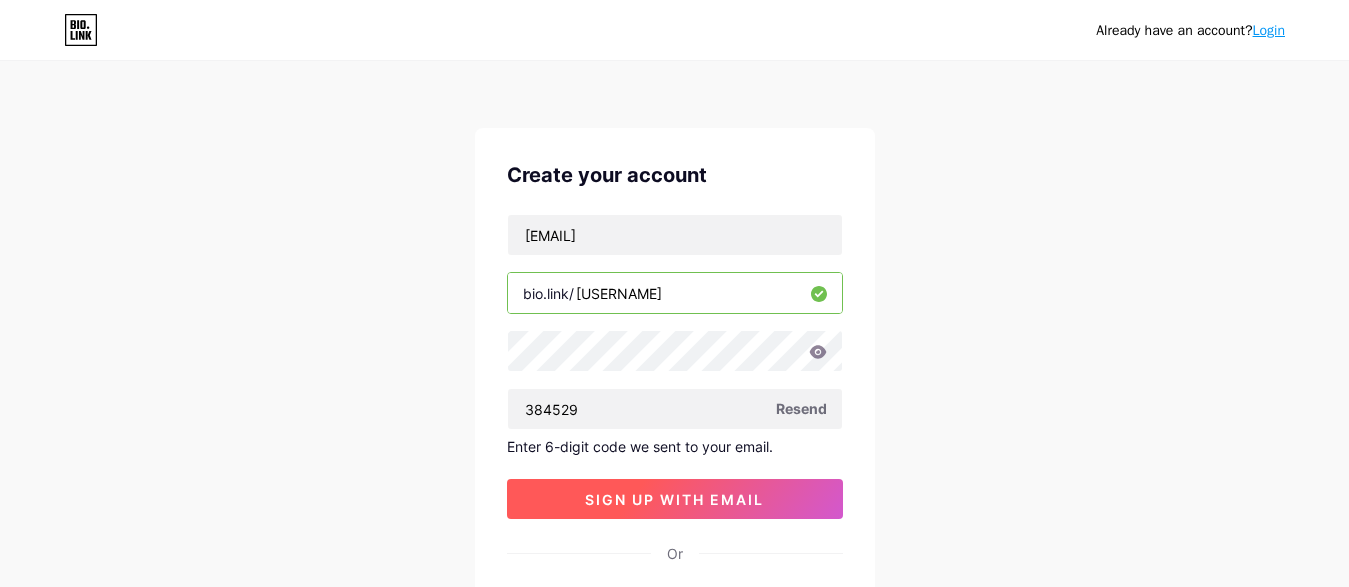 click on "sign up with email" at bounding box center [674, 499] 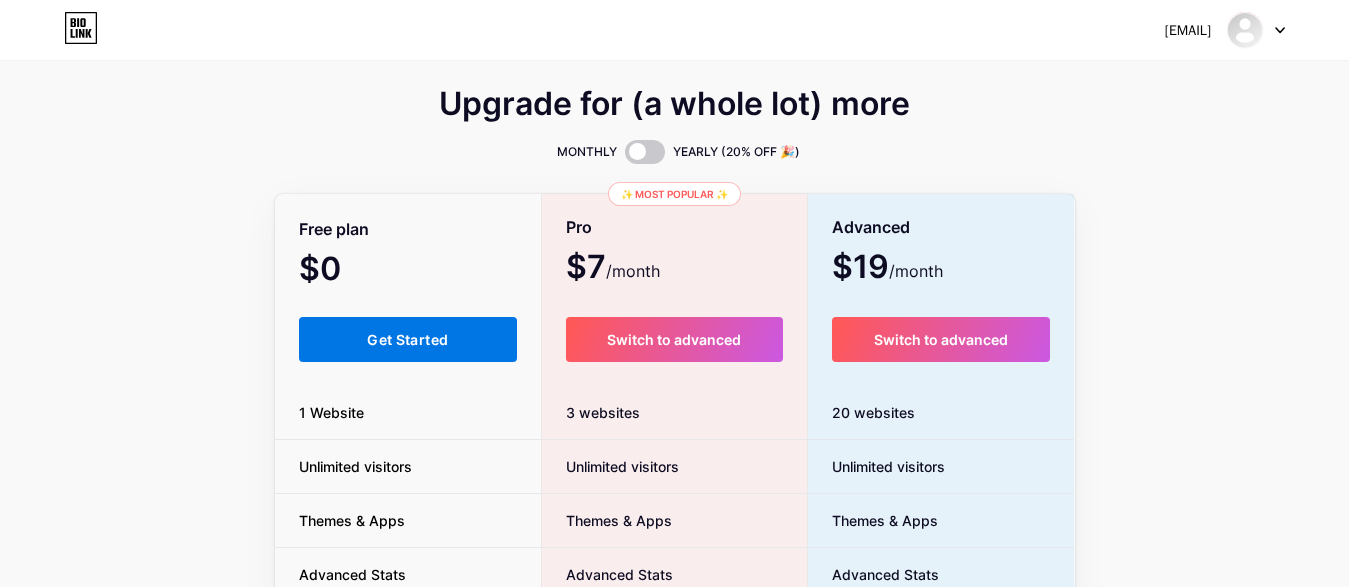 click on "Get Started" at bounding box center [407, 339] 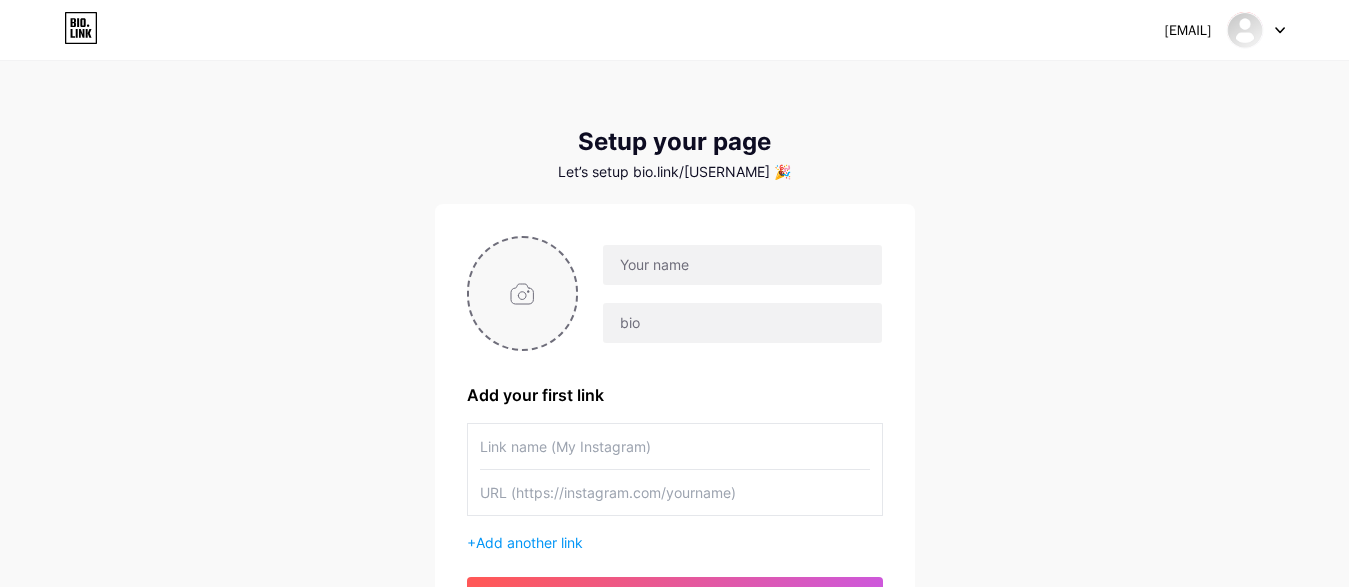 click at bounding box center [523, 293] 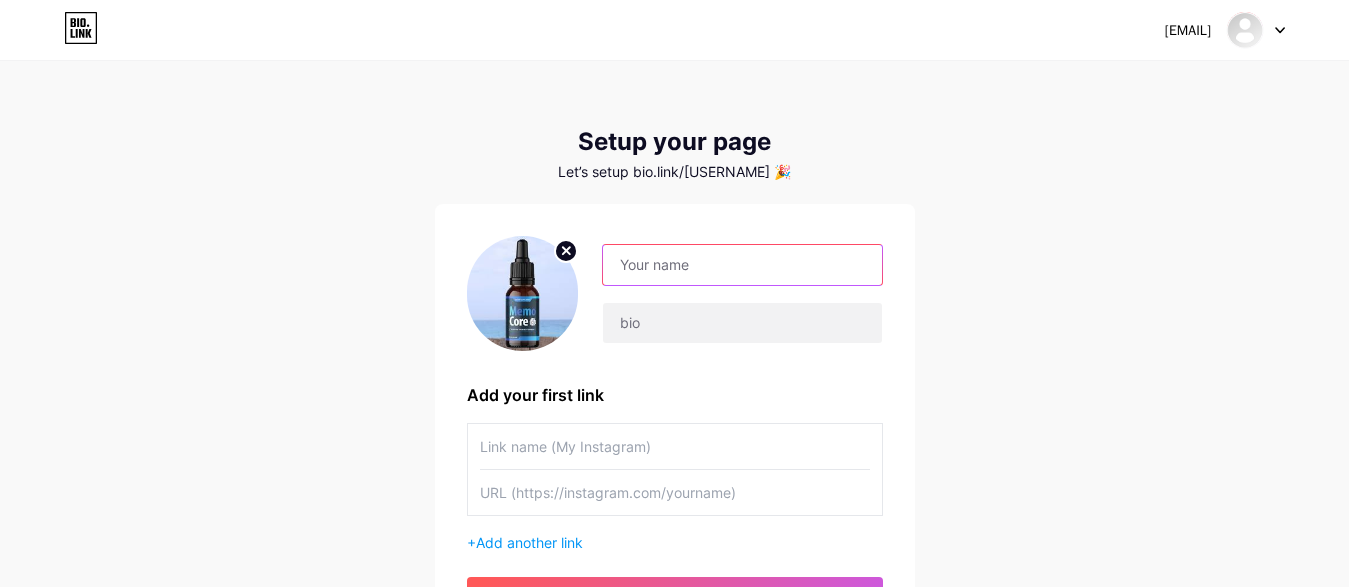 click at bounding box center (742, 265) 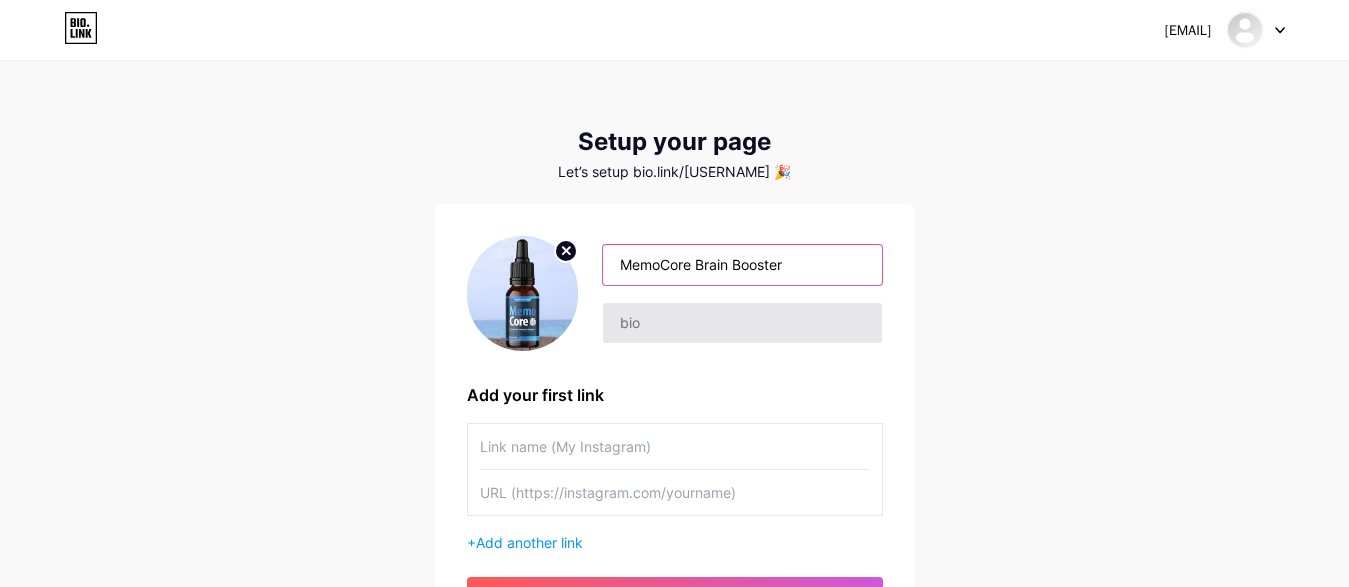 type on "MemoCore Brain Booster" 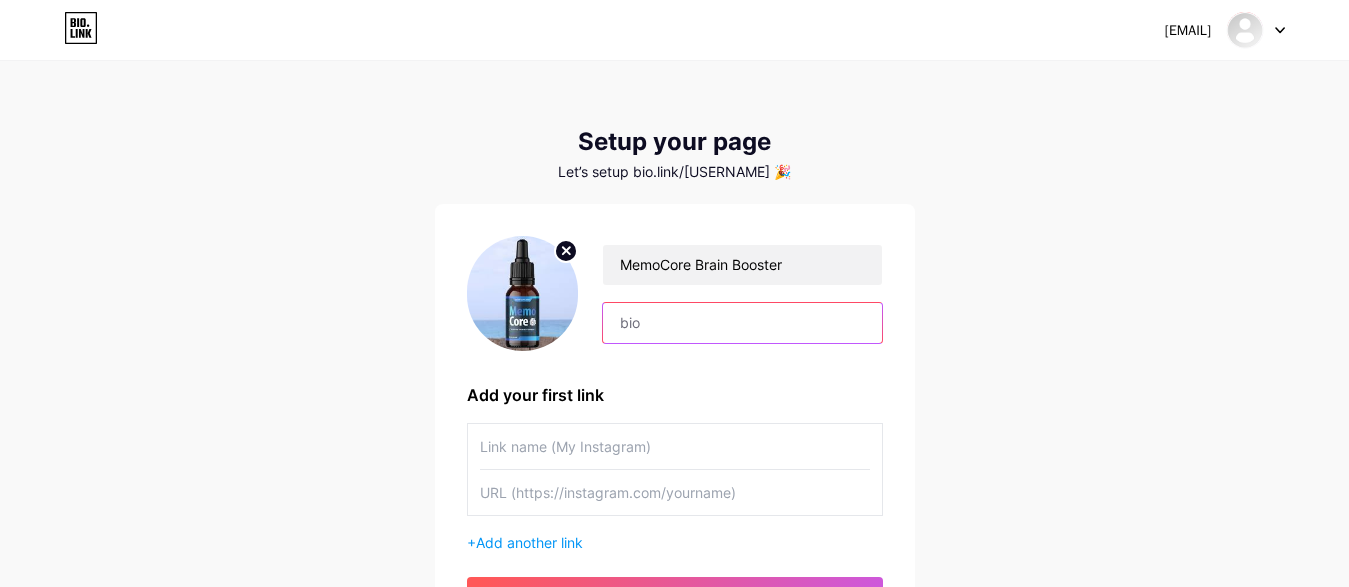 click at bounding box center (742, 323) 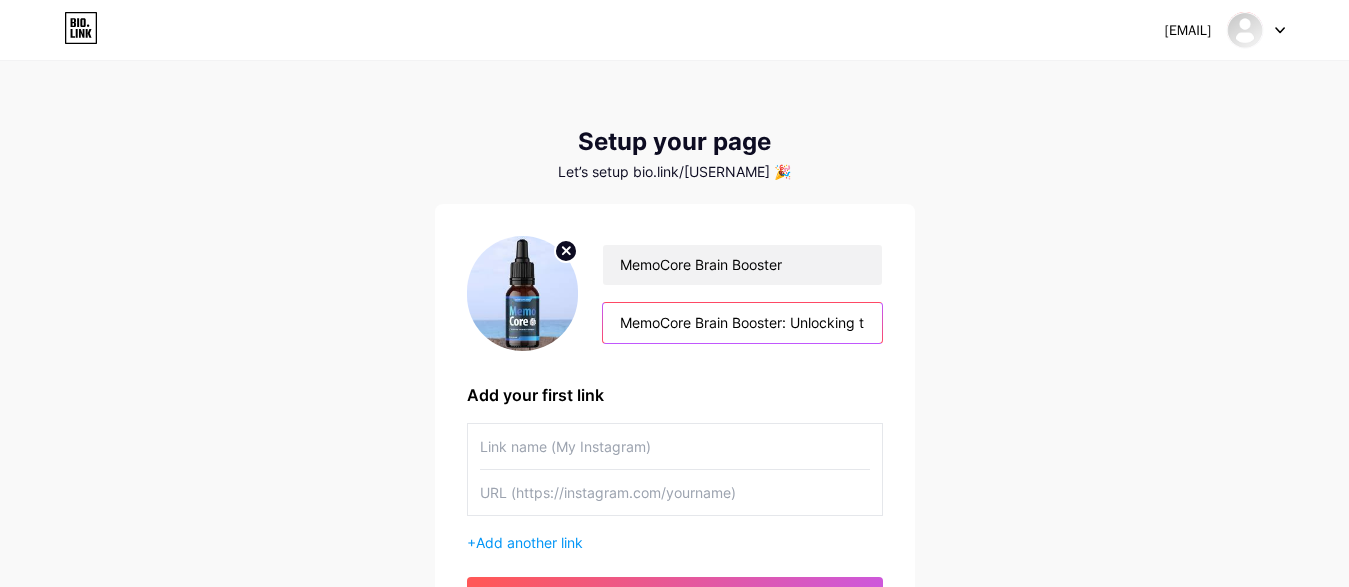 scroll, scrollTop: 0, scrollLeft: 197, axis: horizontal 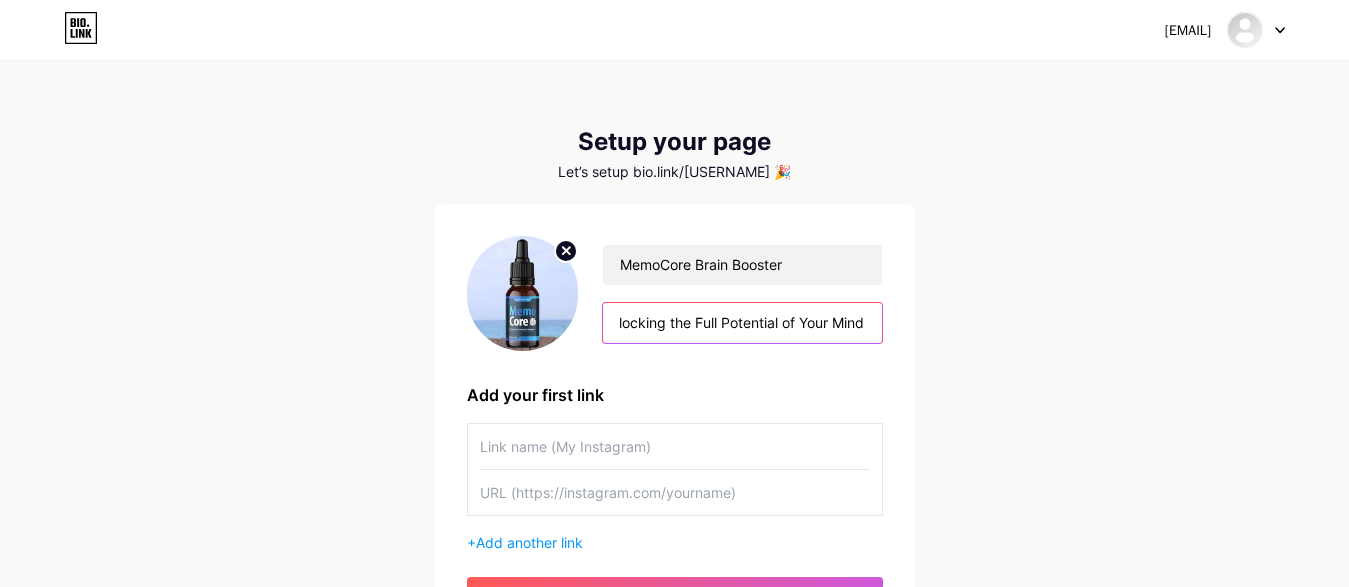 type on "MemoCore Brain Booster: Unlocking the Full Potential of Your Mind" 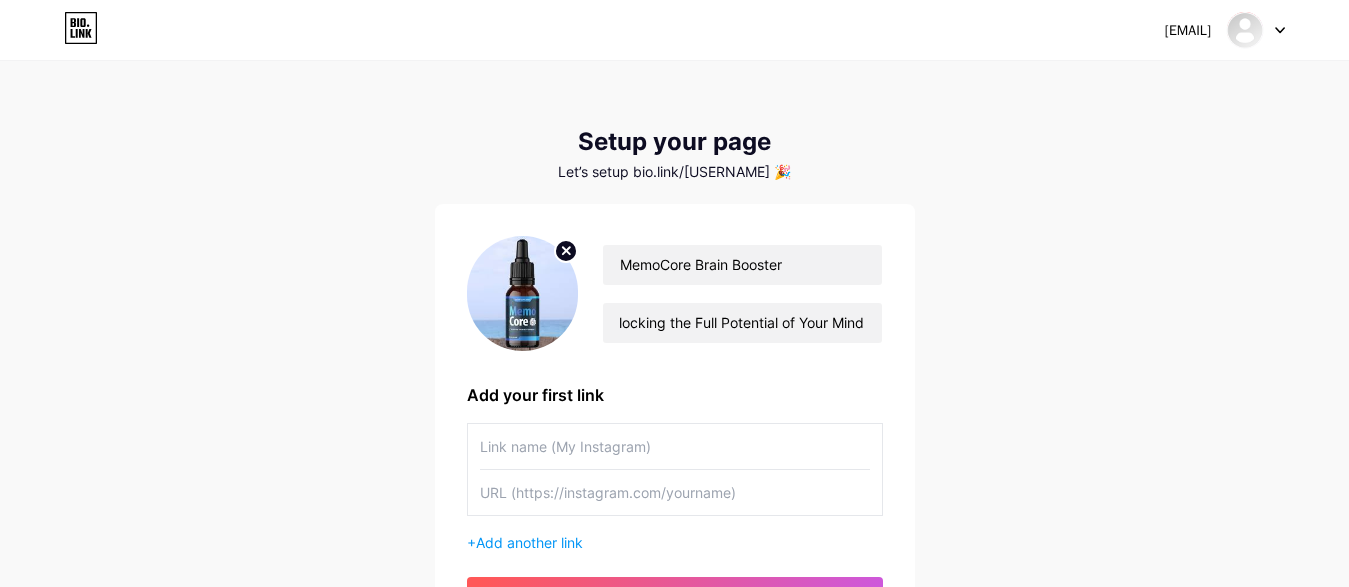 click at bounding box center (675, 446) 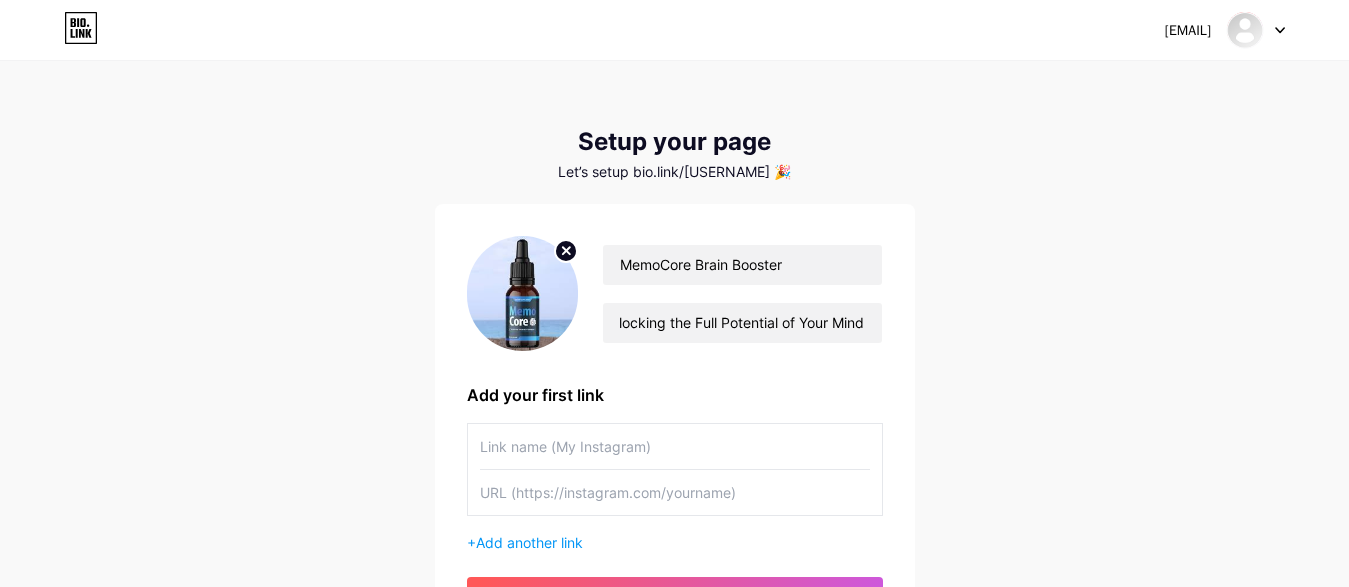 paste on "https://finance.yahoo.com/news/memocore-supplement-official-launch-memory-194800437.html" 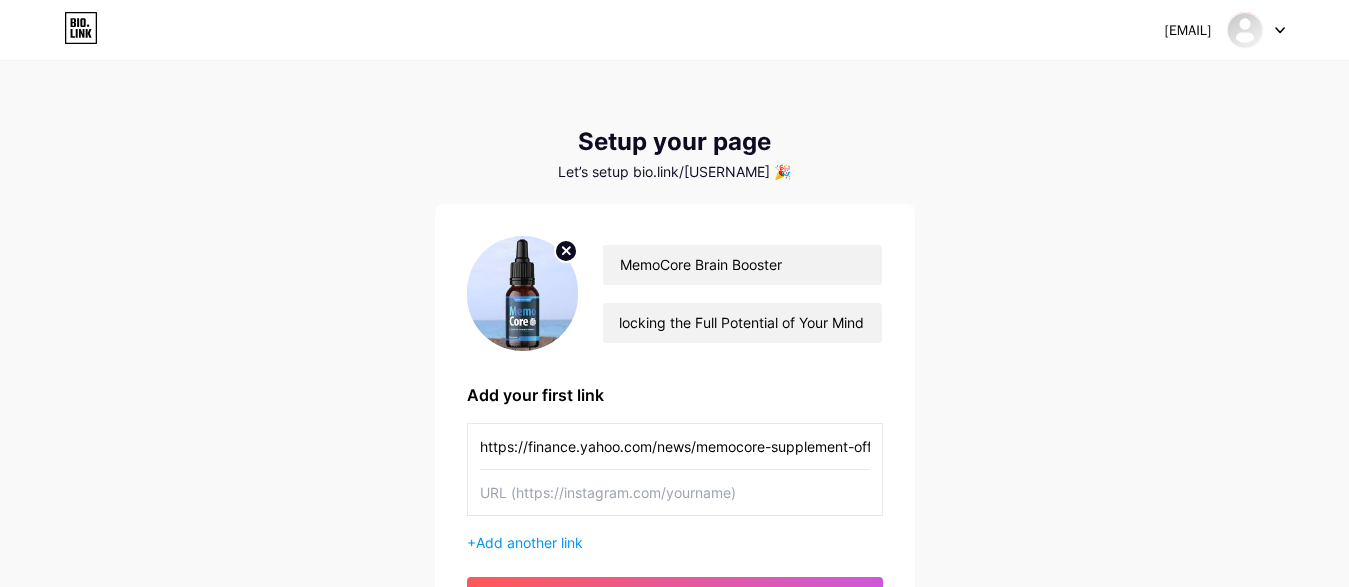scroll, scrollTop: 0, scrollLeft: 256, axis: horizontal 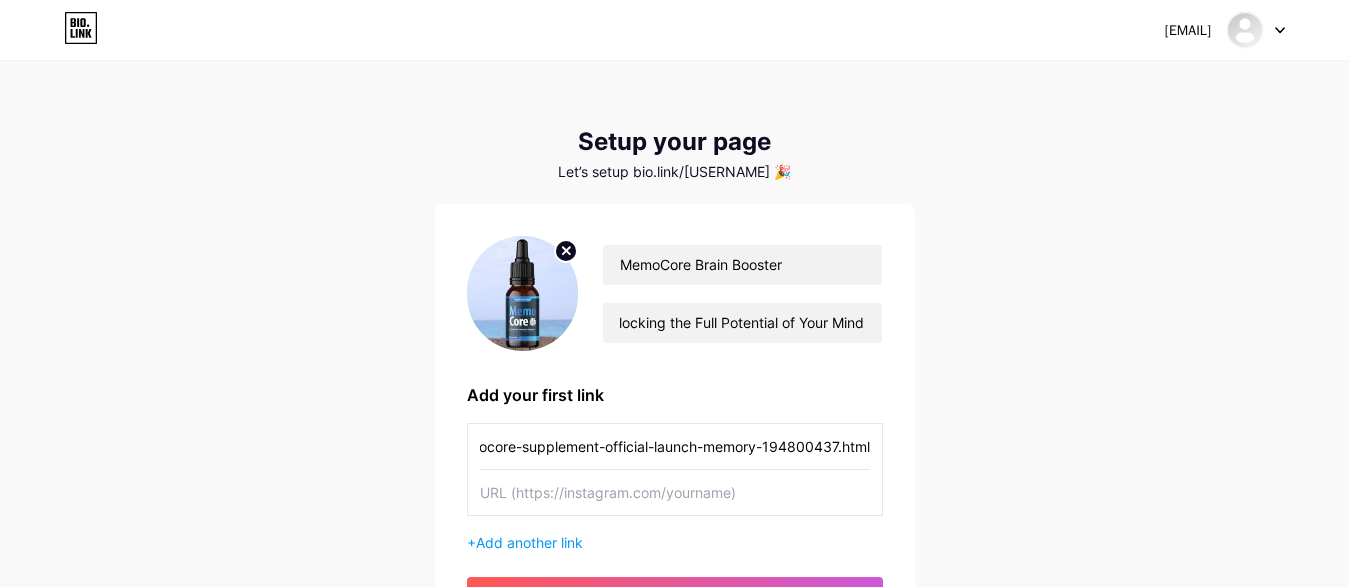 type on "https://finance.yahoo.com/news/memocore-supplement-official-launch-memory-194800437.html" 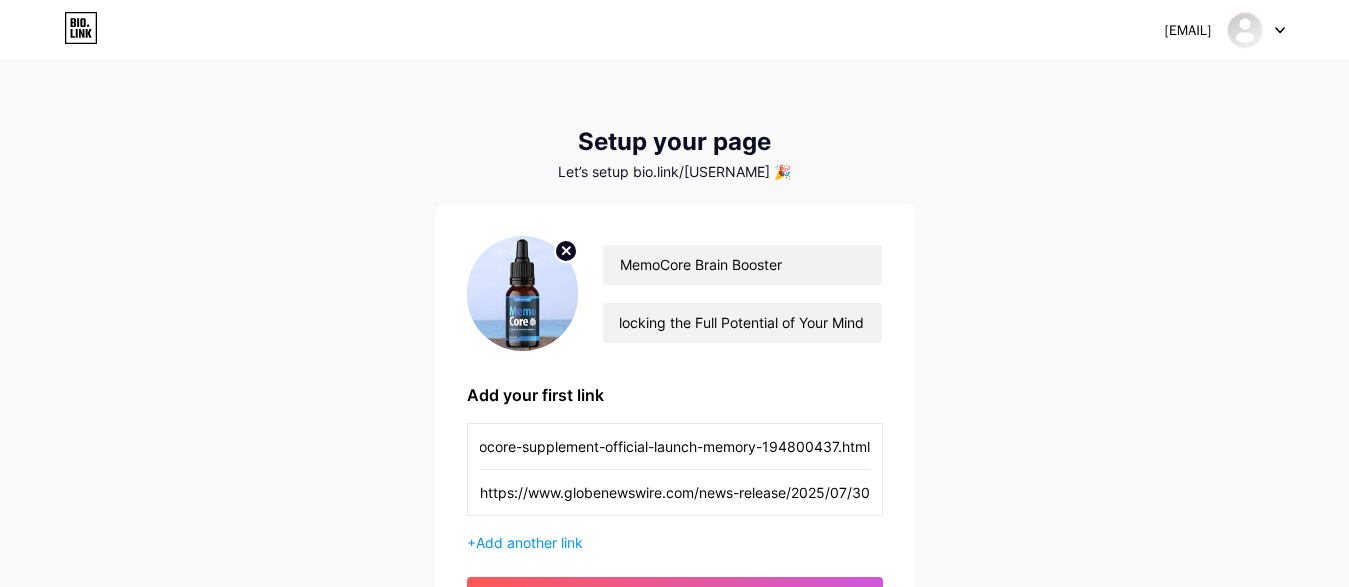 scroll, scrollTop: 0, scrollLeft: 757, axis: horizontal 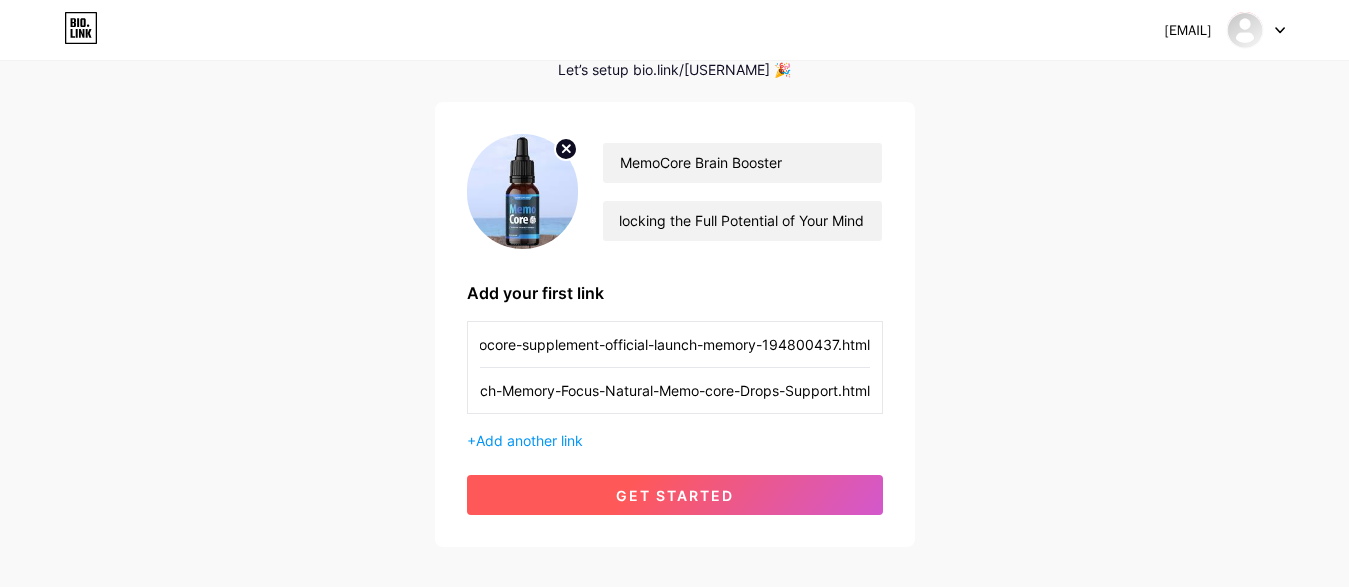 type on "https://www.globenewswire.com/news-release/2025/07/30/3124384/0/en/MemoCore-Supplement-Official-Launch-Memory-Focus-Natural-Memo-core-Drops-Support.html" 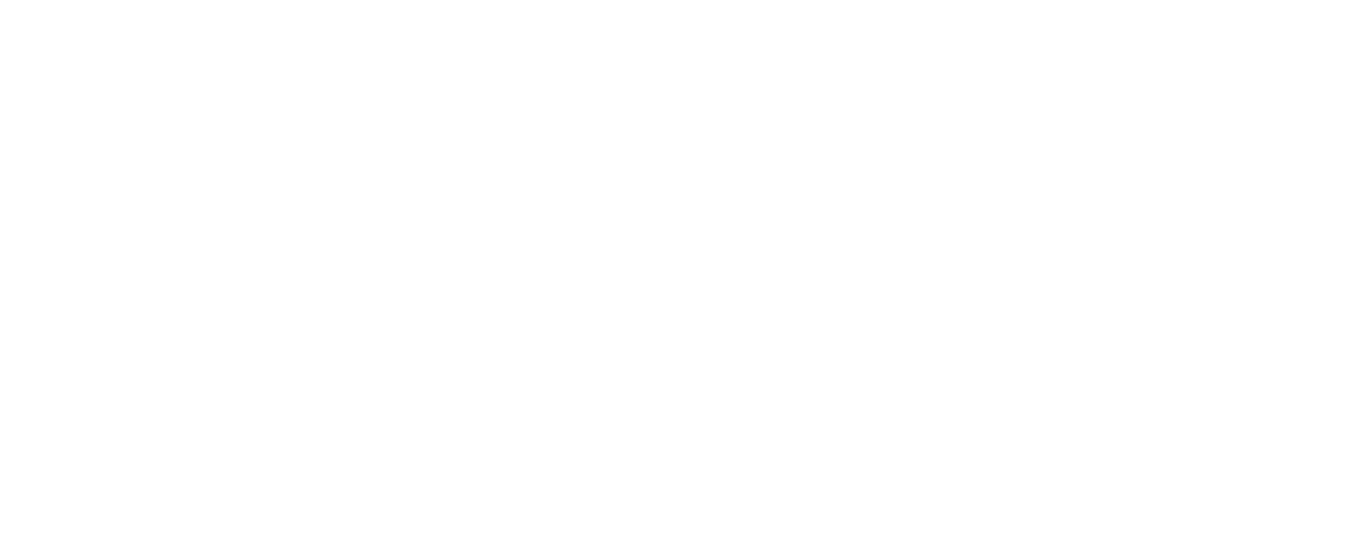 scroll, scrollTop: 0, scrollLeft: 0, axis: both 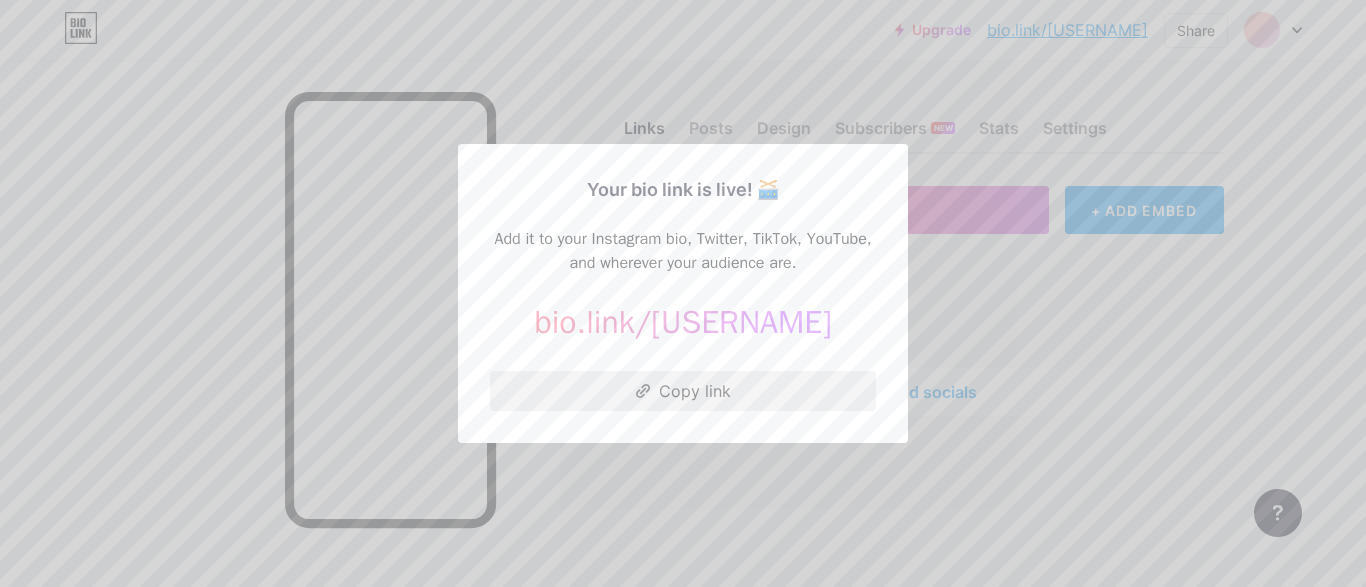 click on "Copy link" at bounding box center (683, 391) 